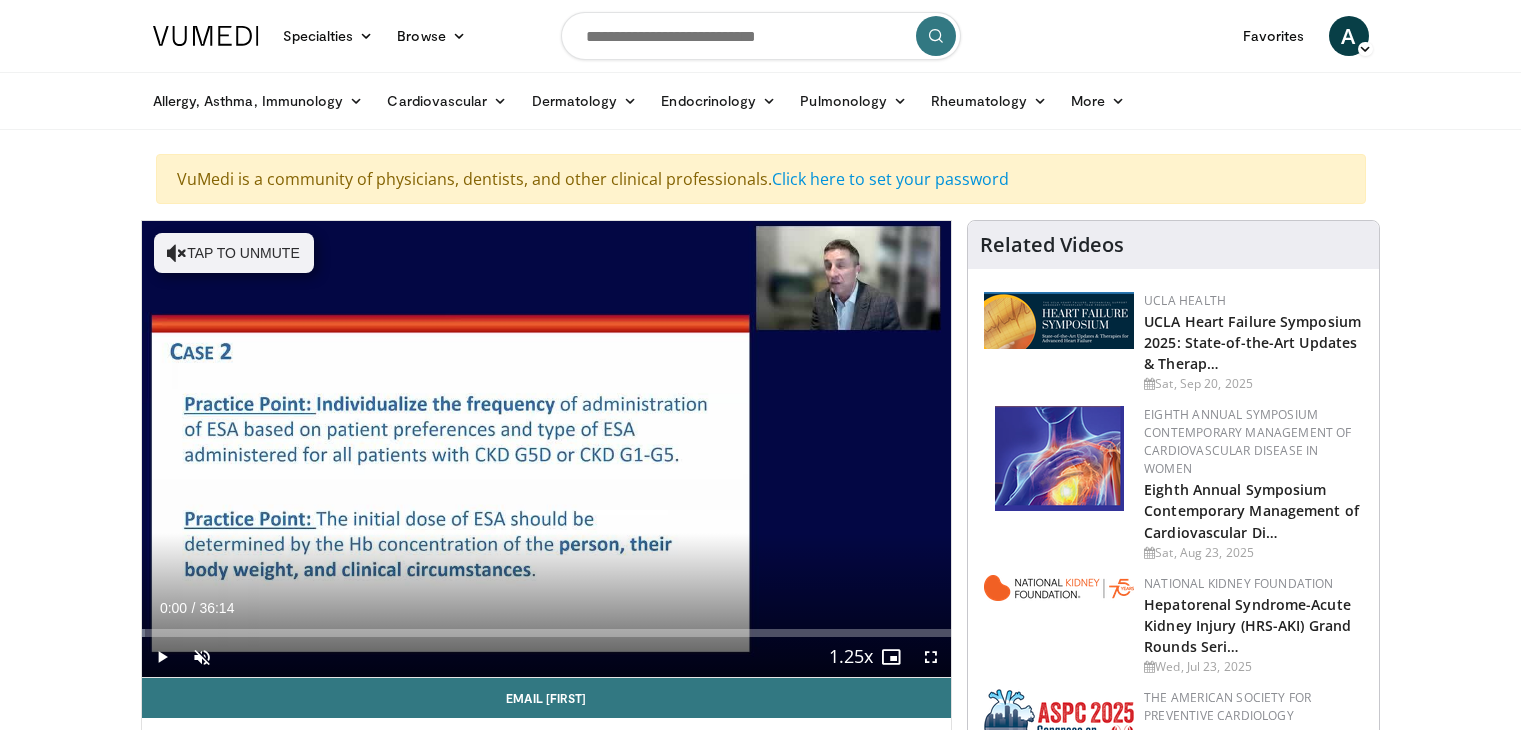 scroll, scrollTop: 0, scrollLeft: 0, axis: both 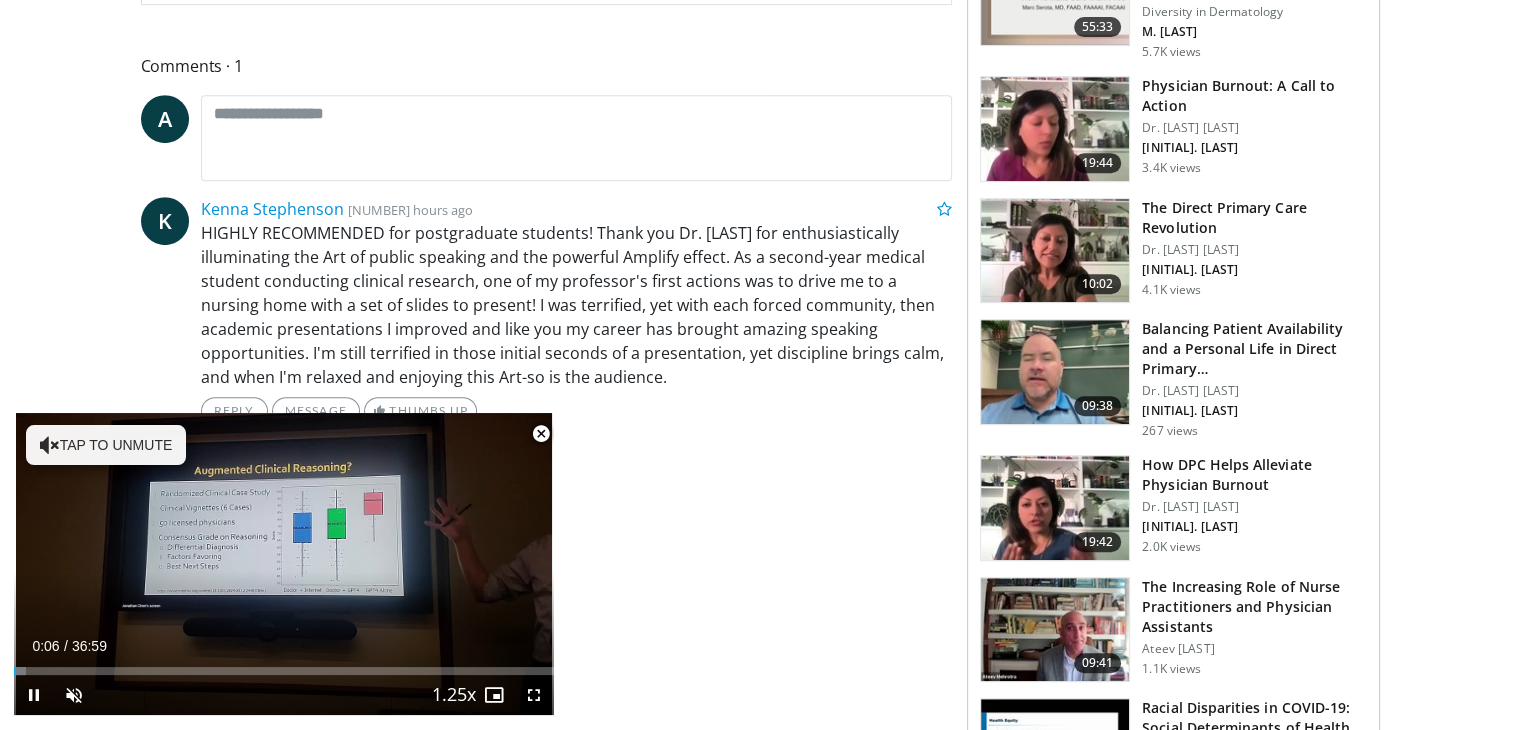 click at bounding box center (541, 434) 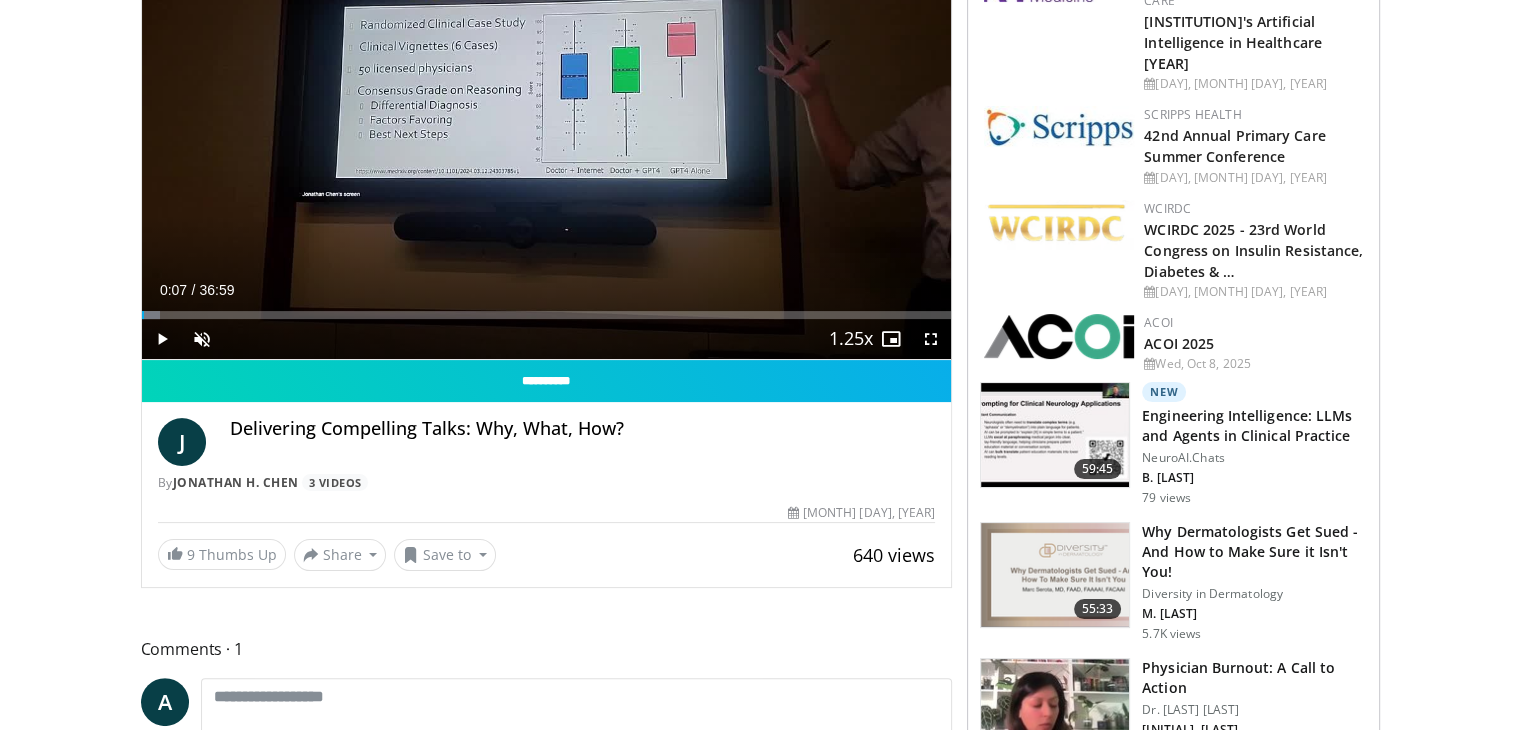 scroll, scrollTop: 300, scrollLeft: 0, axis: vertical 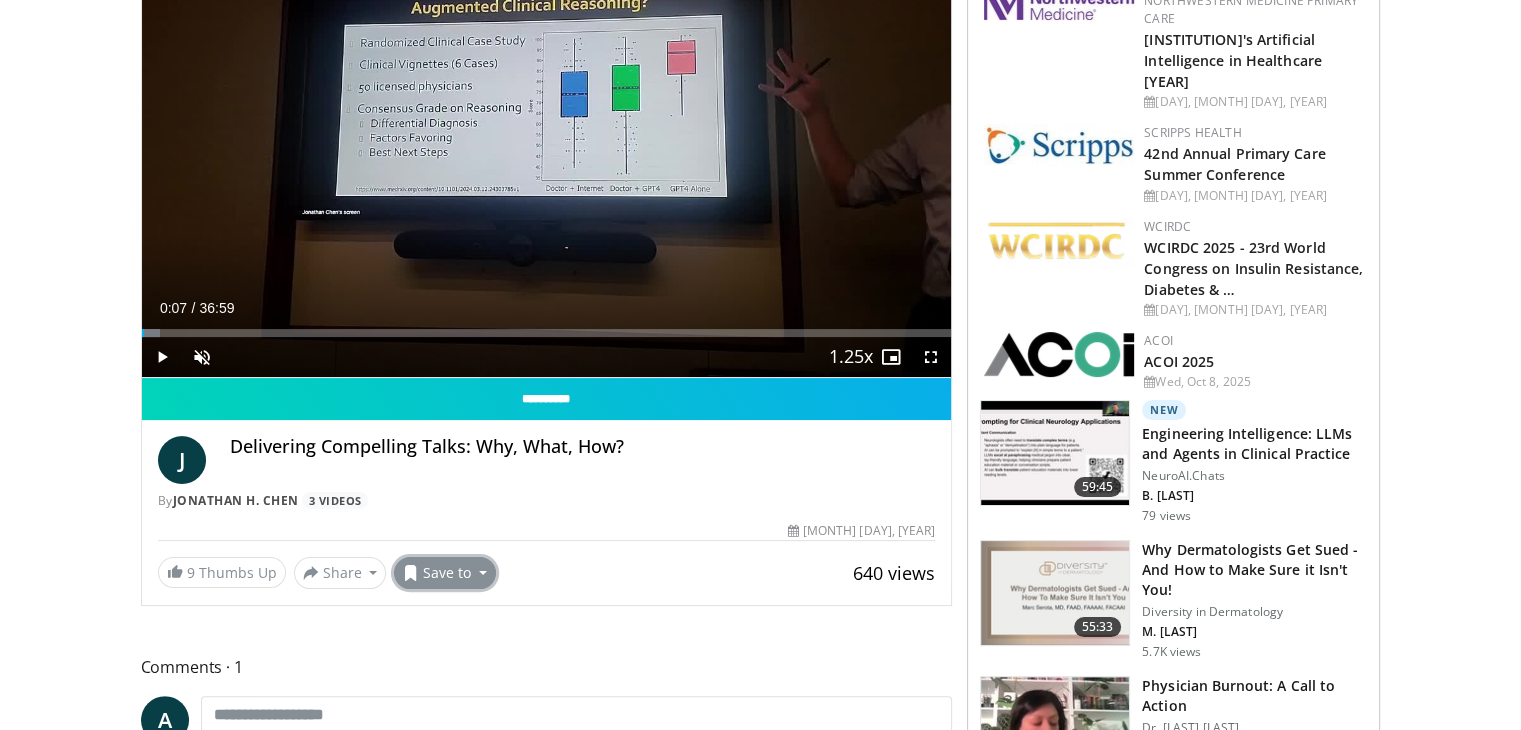 click on "Save to" at bounding box center (445, 573) 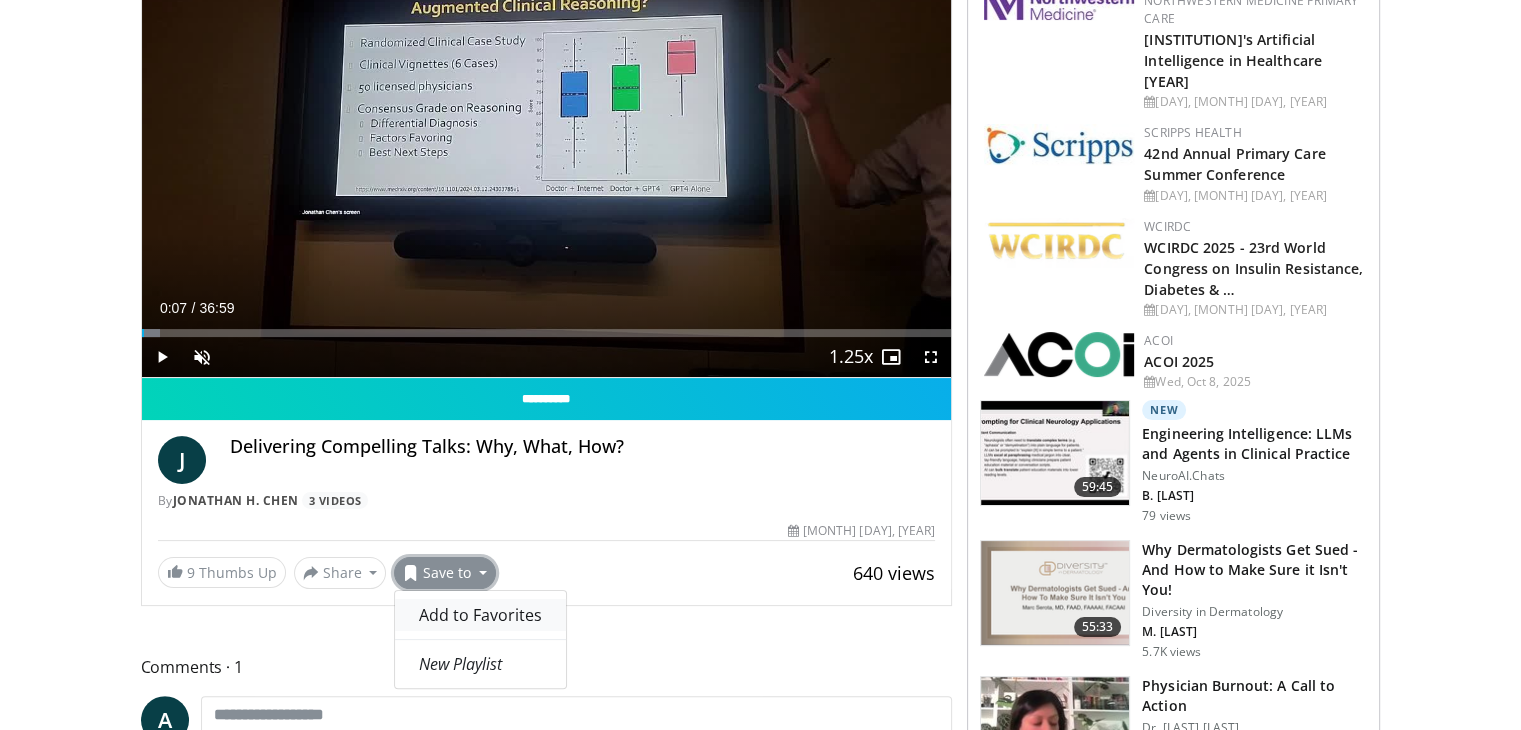 drag, startPoint x: 459, startPoint y: 613, endPoint x: 899, endPoint y: 521, distance: 449.5153 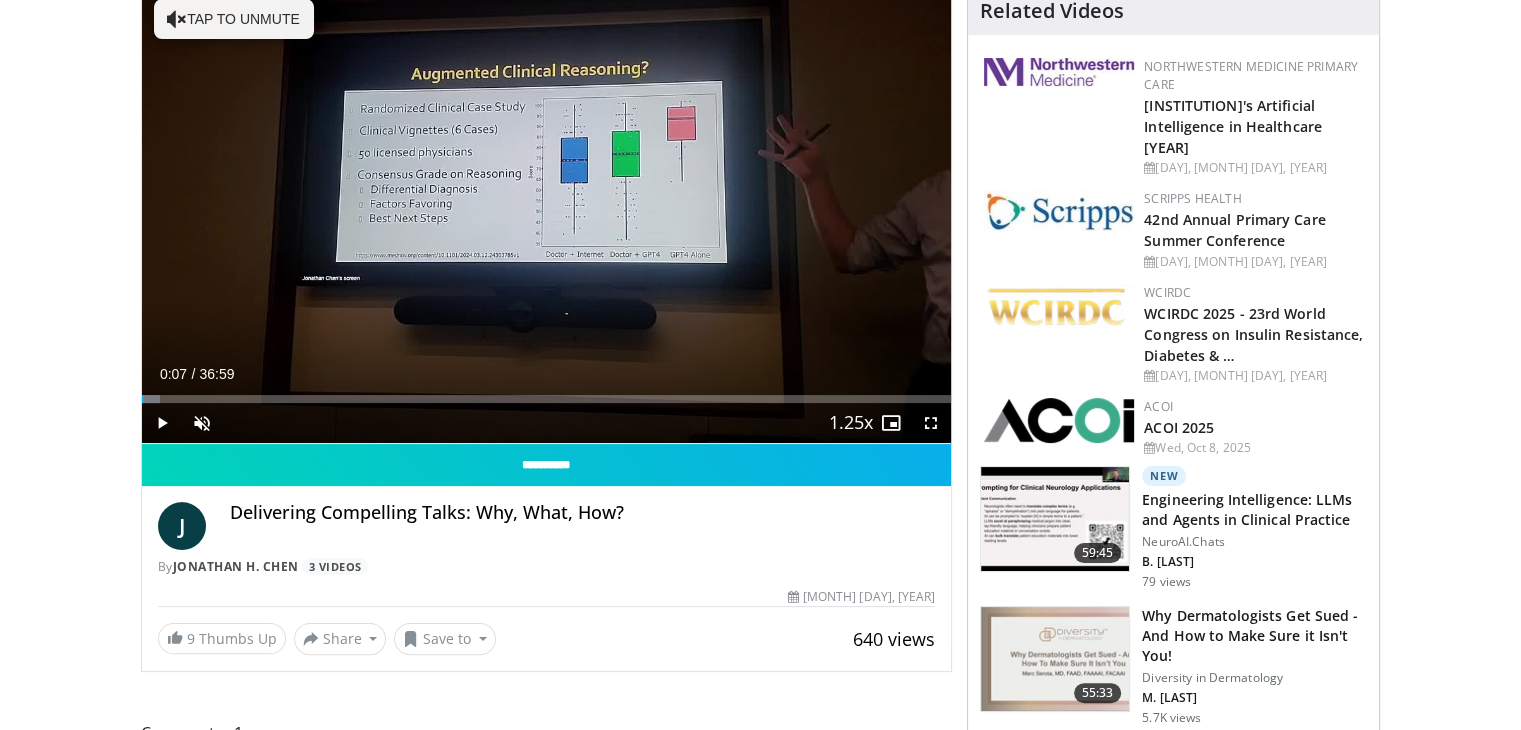 scroll, scrollTop: 365, scrollLeft: 0, axis: vertical 